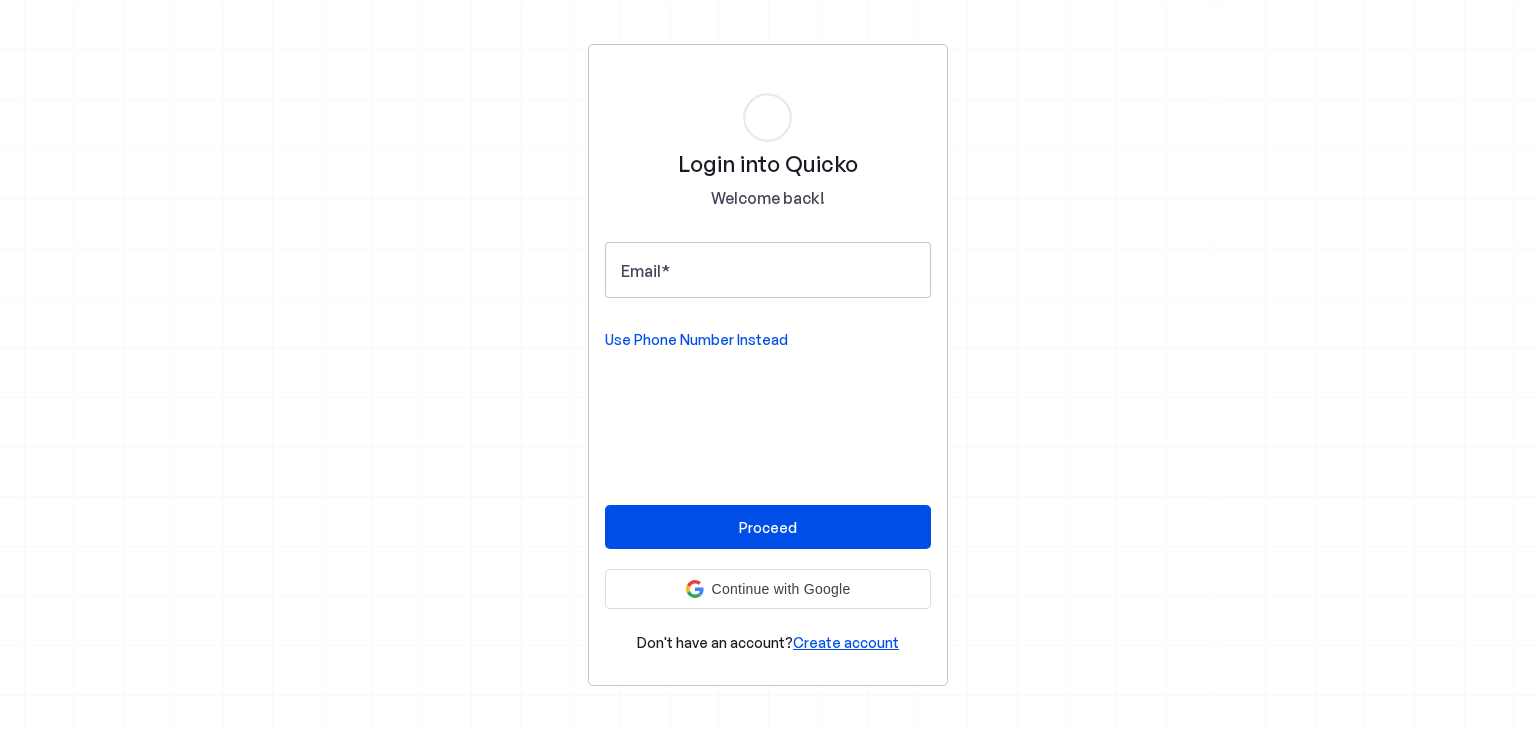 scroll, scrollTop: 0, scrollLeft: 0, axis: both 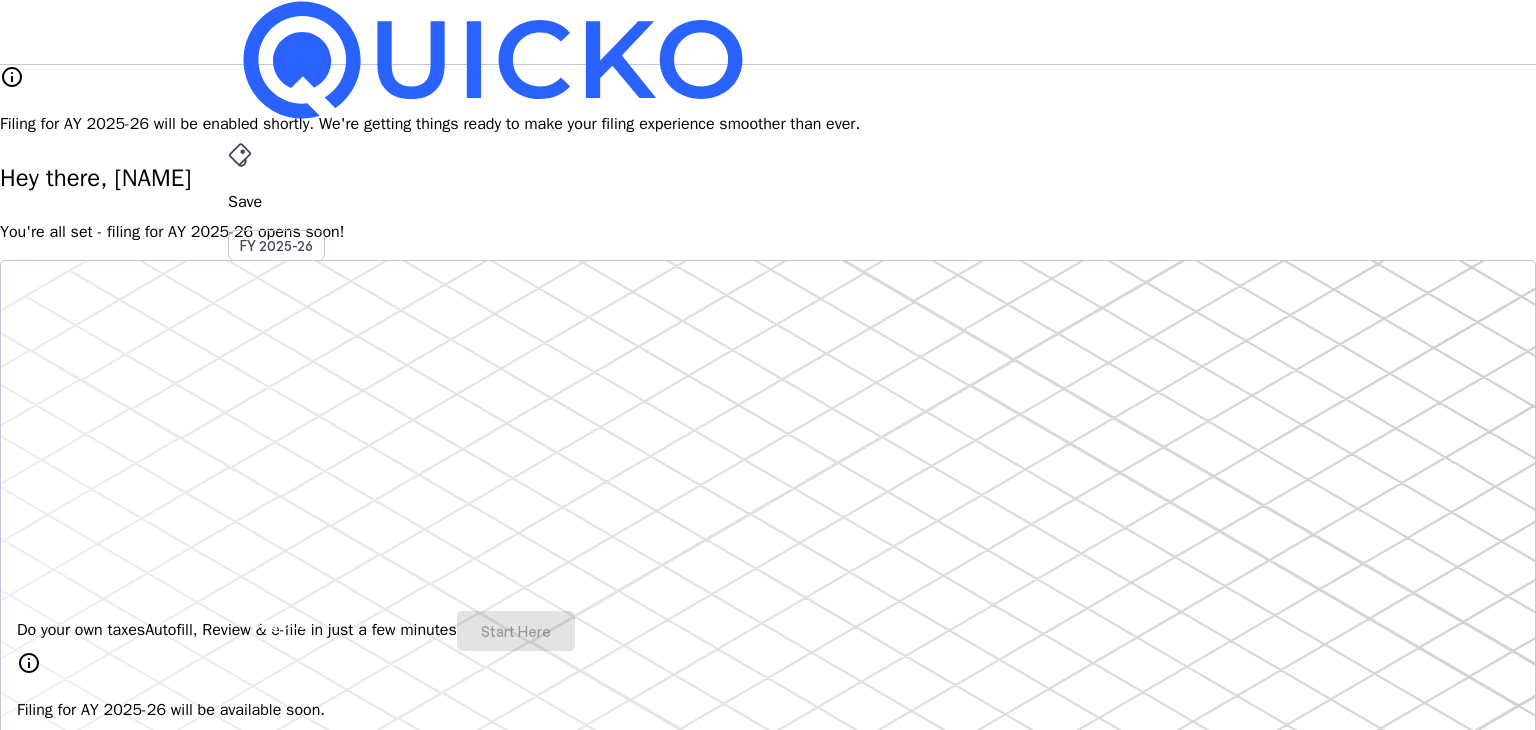 click on "Save FY 2025-26  Pay   File AY 2025-26  More  arrow_drop_down  PA   Upgrade" at bounding box center (768, 32) 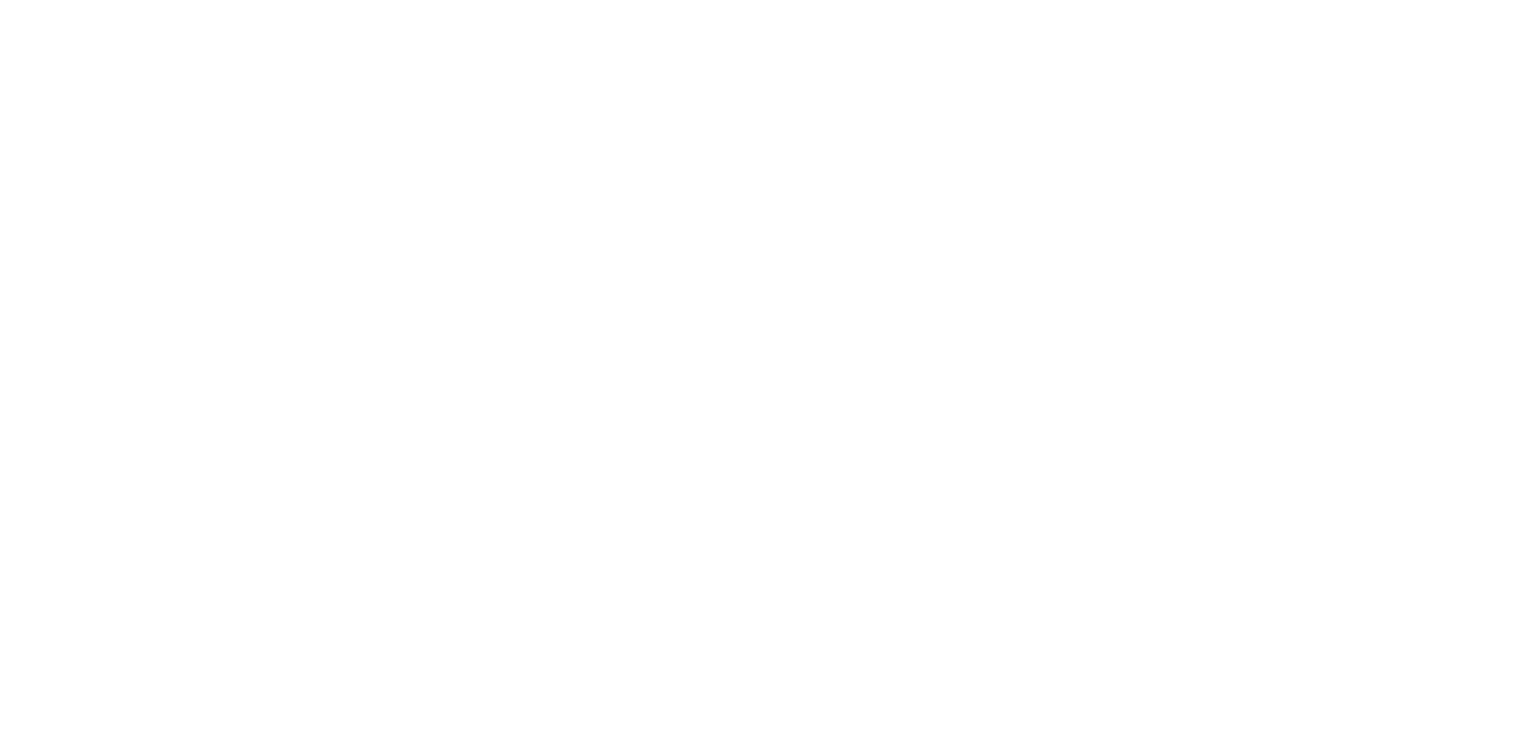 scroll, scrollTop: 0, scrollLeft: 0, axis: both 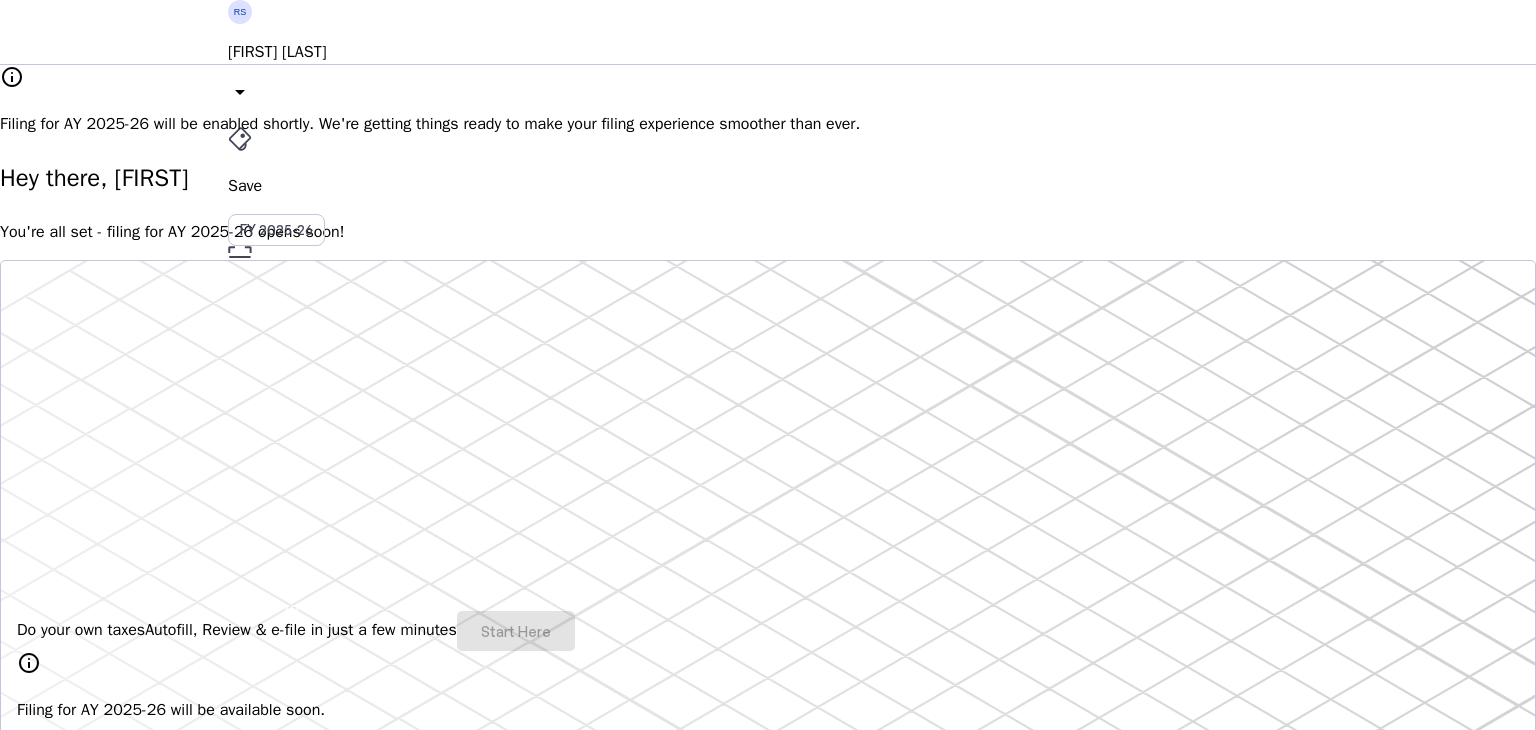 click on "More" at bounding box center (768, 480) 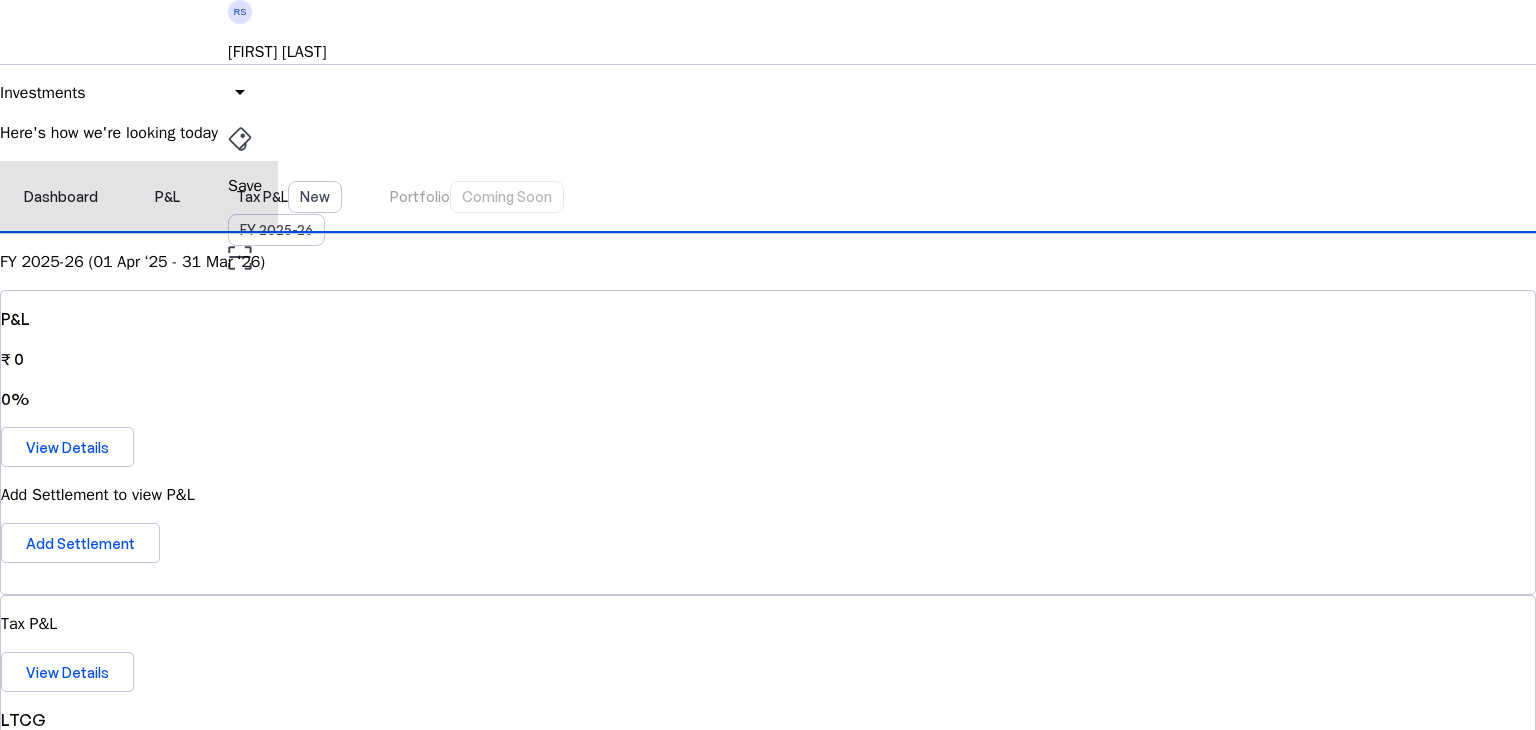 click on "Tax P&L  New" at bounding box center [289, 197] 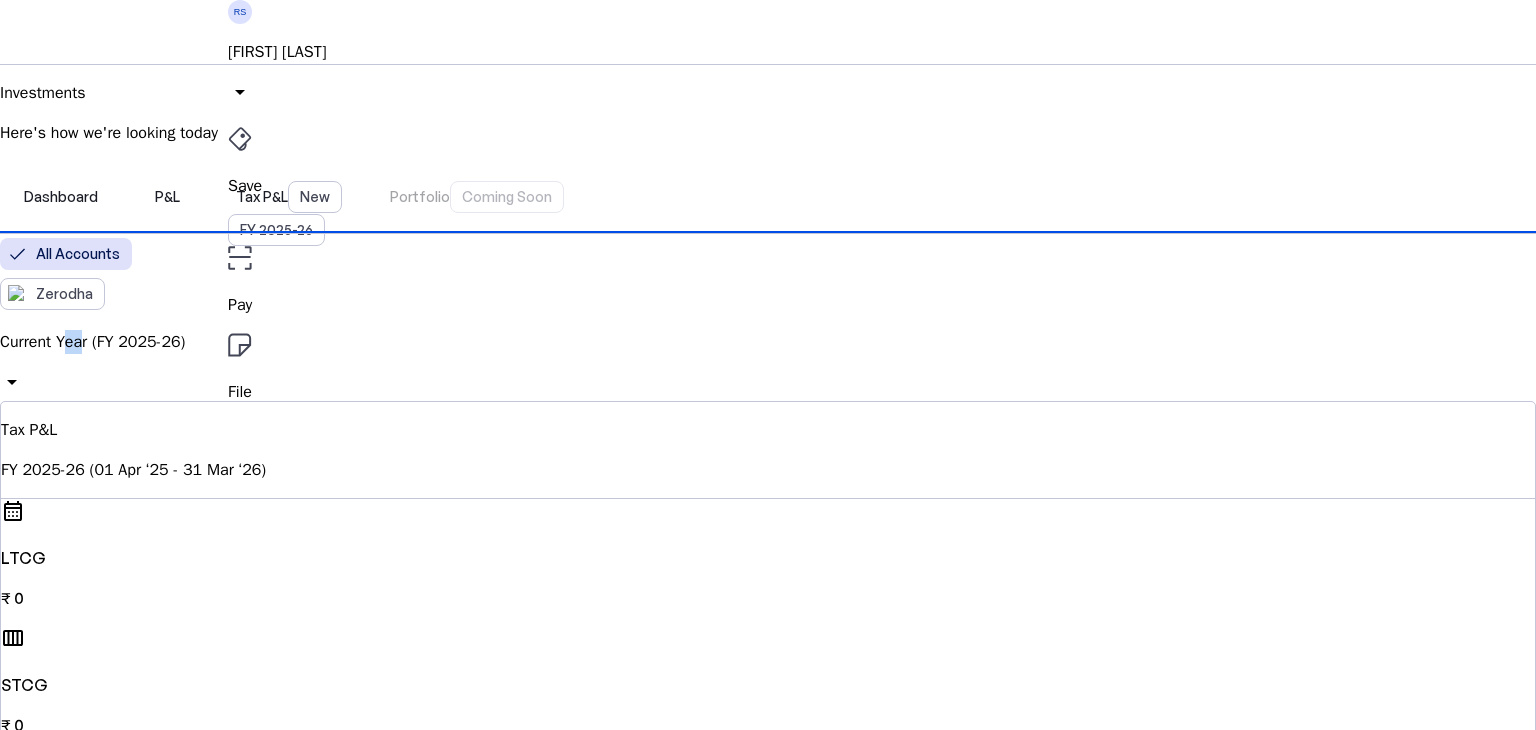 drag, startPoint x: 1163, startPoint y: 301, endPoint x: 1180, endPoint y: 330, distance: 33.61547 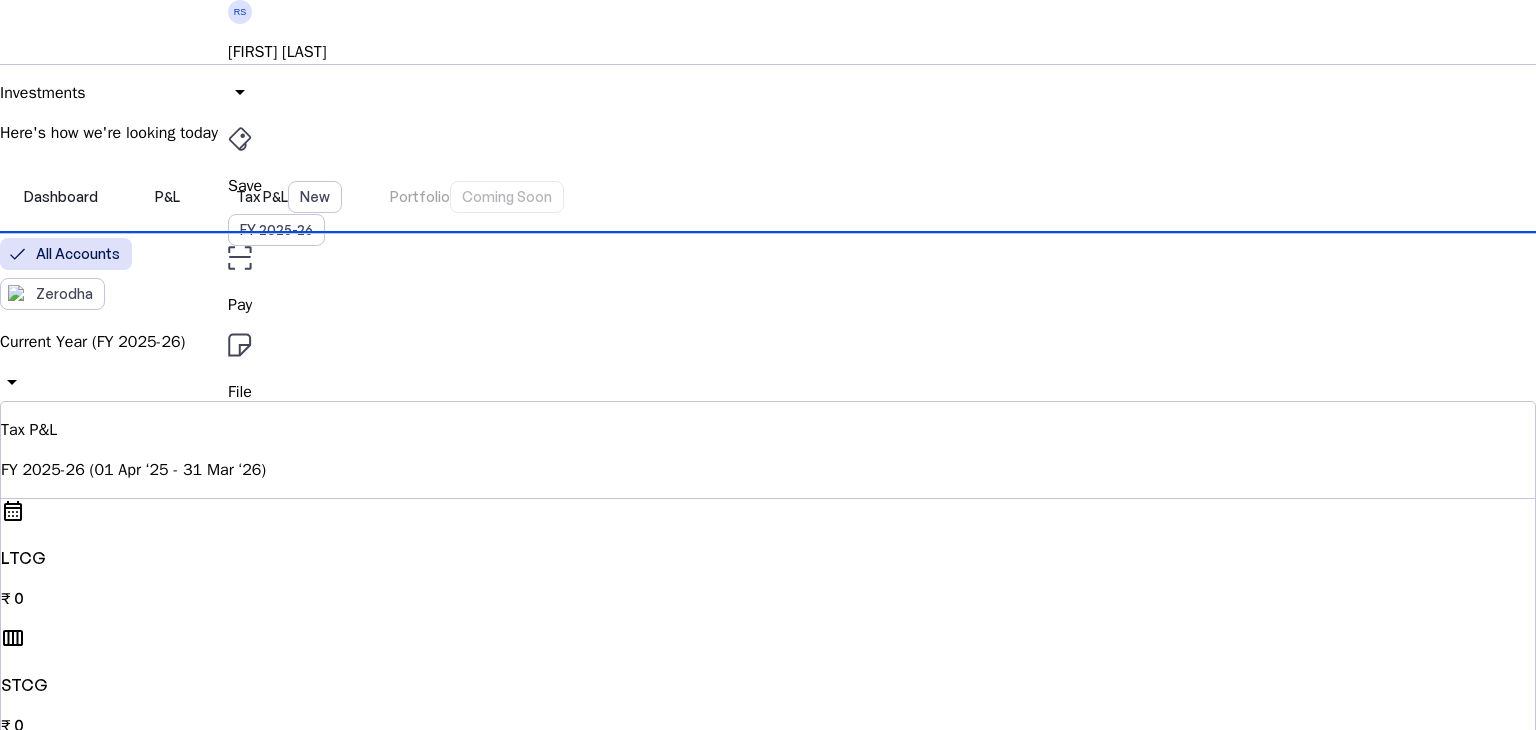 click at bounding box center [768, 2729] 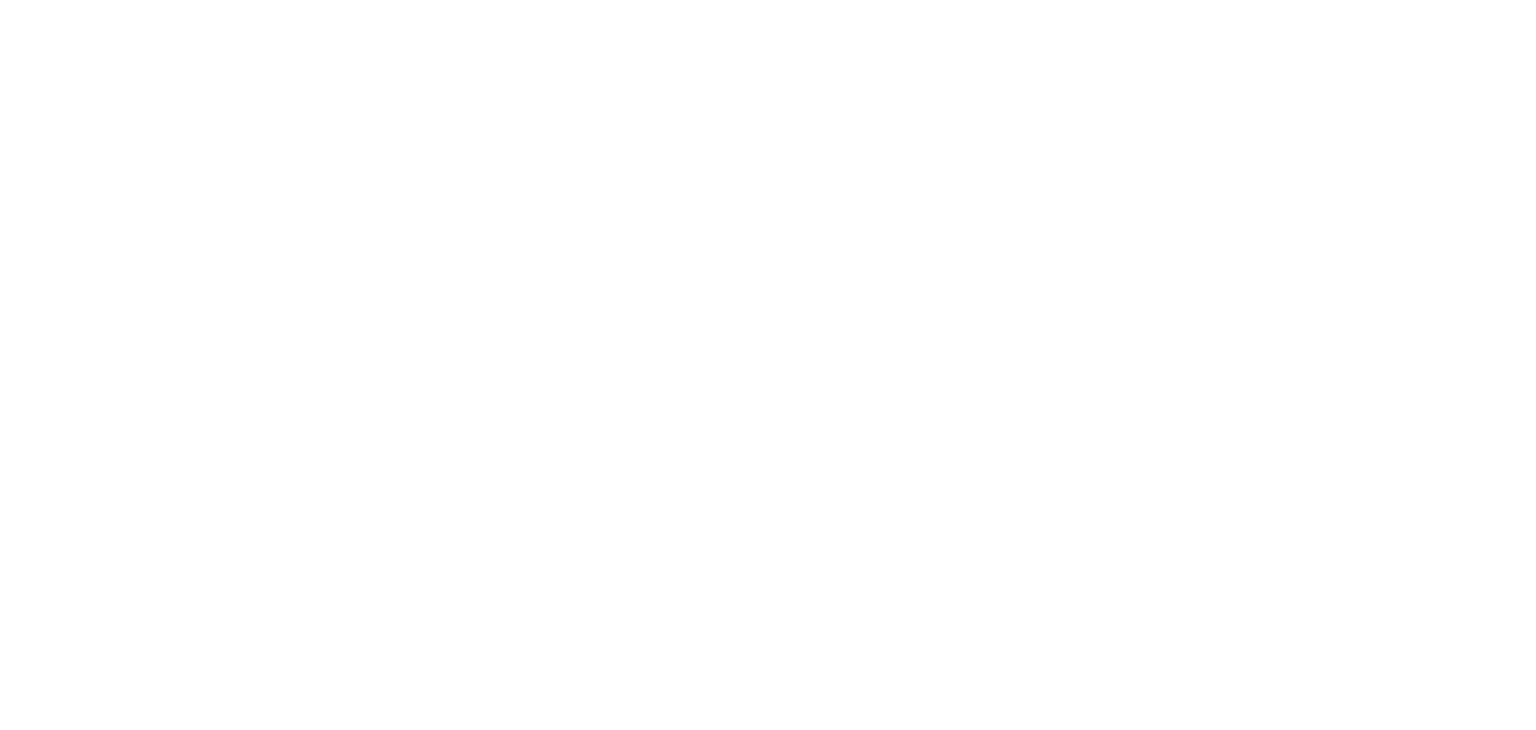 scroll, scrollTop: 0, scrollLeft: 0, axis: both 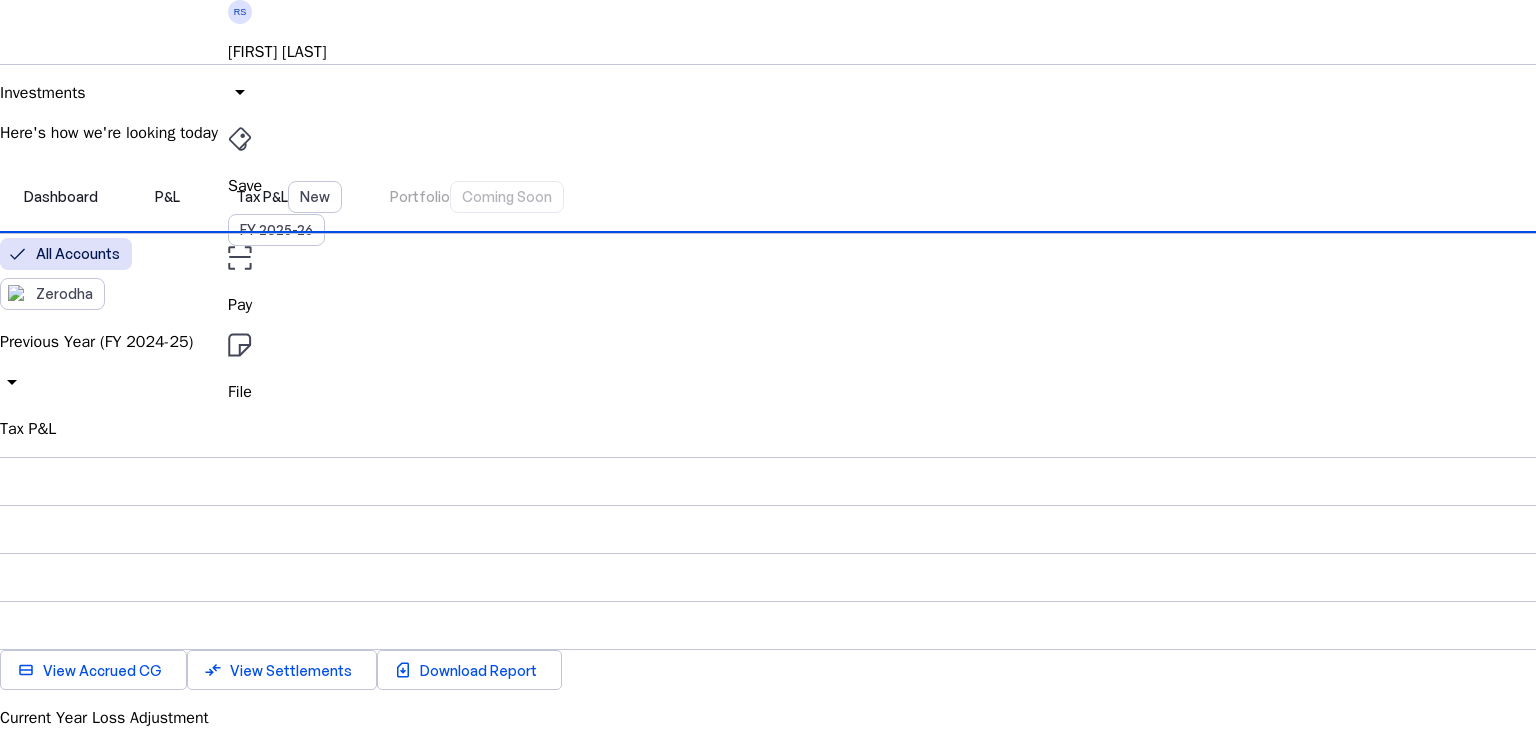 click on "PA" at bounding box center [244, 571] 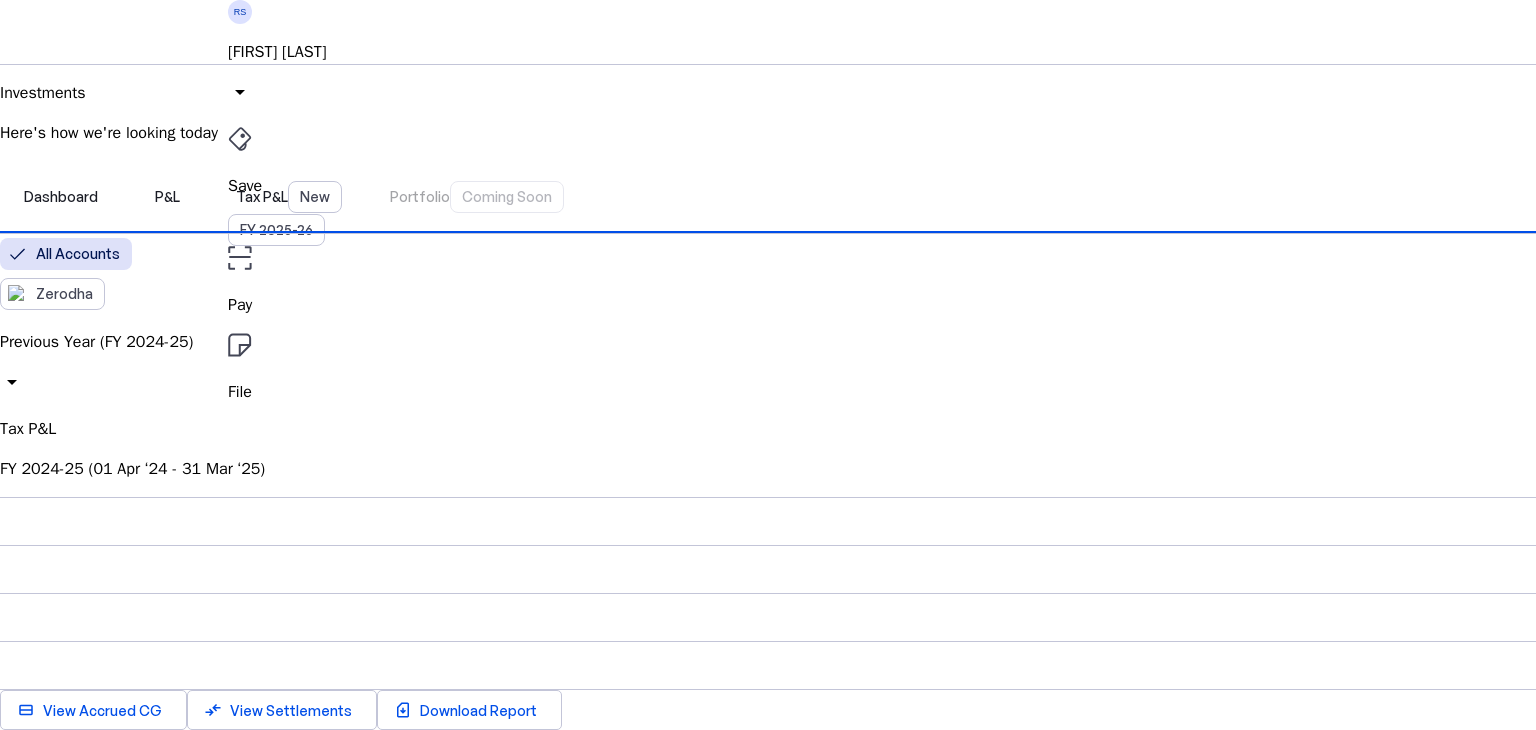 click at bounding box center [768, 1050] 